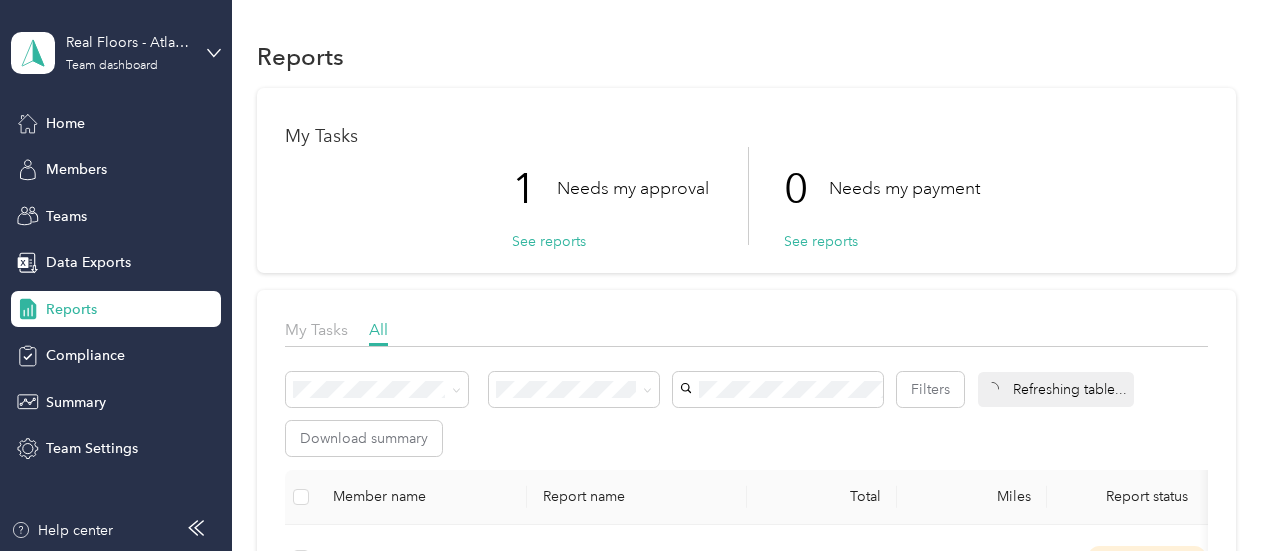 scroll, scrollTop: 0, scrollLeft: 0, axis: both 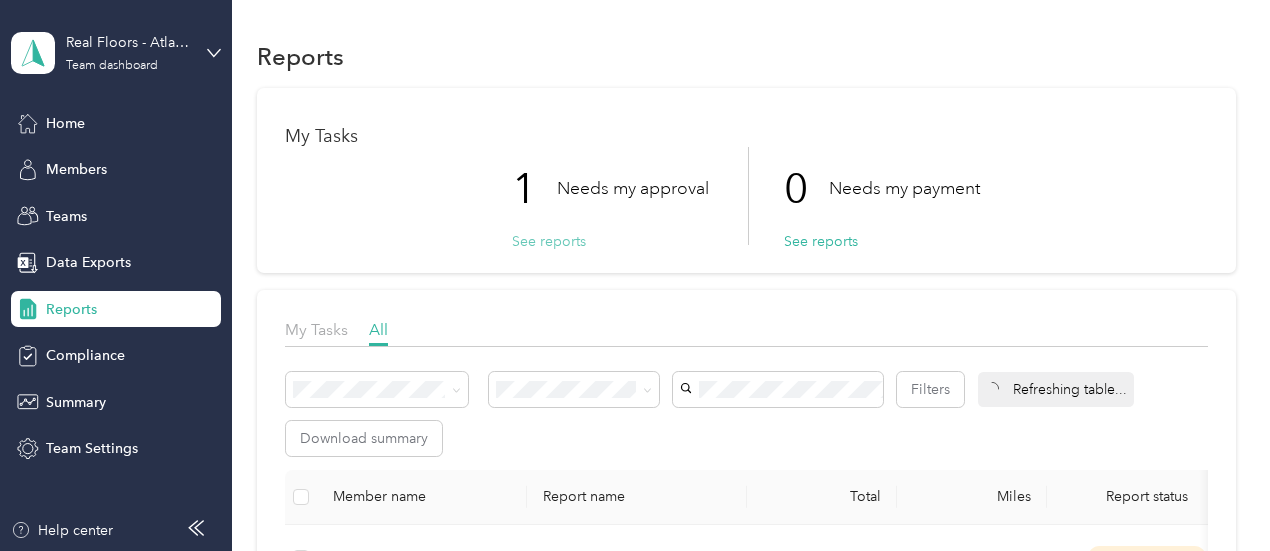 click on "See reports" at bounding box center (549, 241) 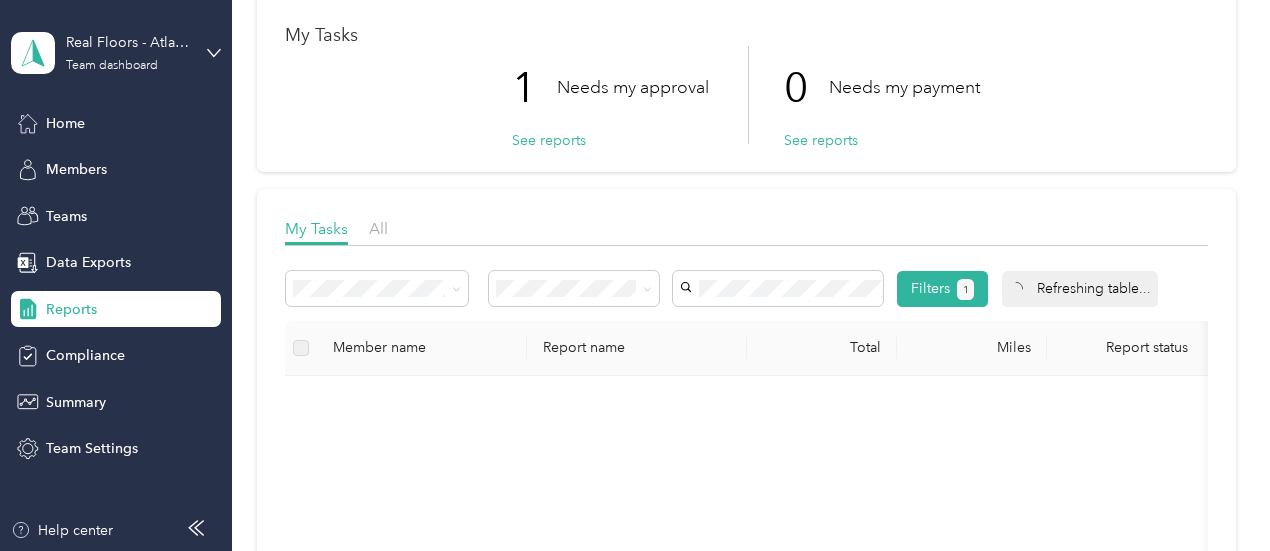 scroll, scrollTop: 300, scrollLeft: 0, axis: vertical 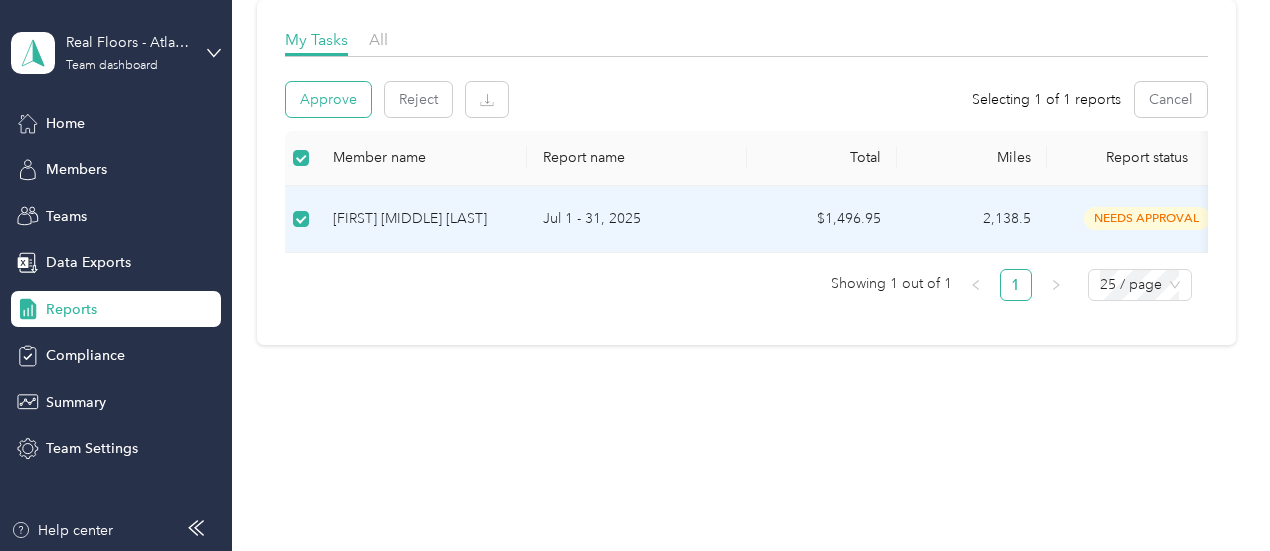 click on "Approve" at bounding box center (328, 99) 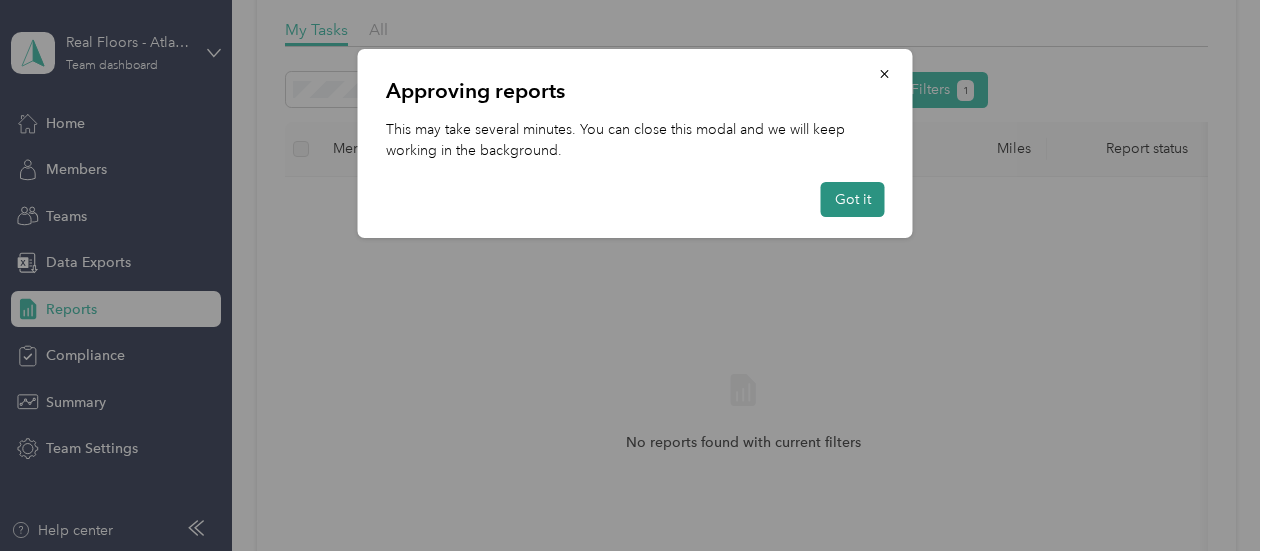 click on "Got it" at bounding box center (853, 199) 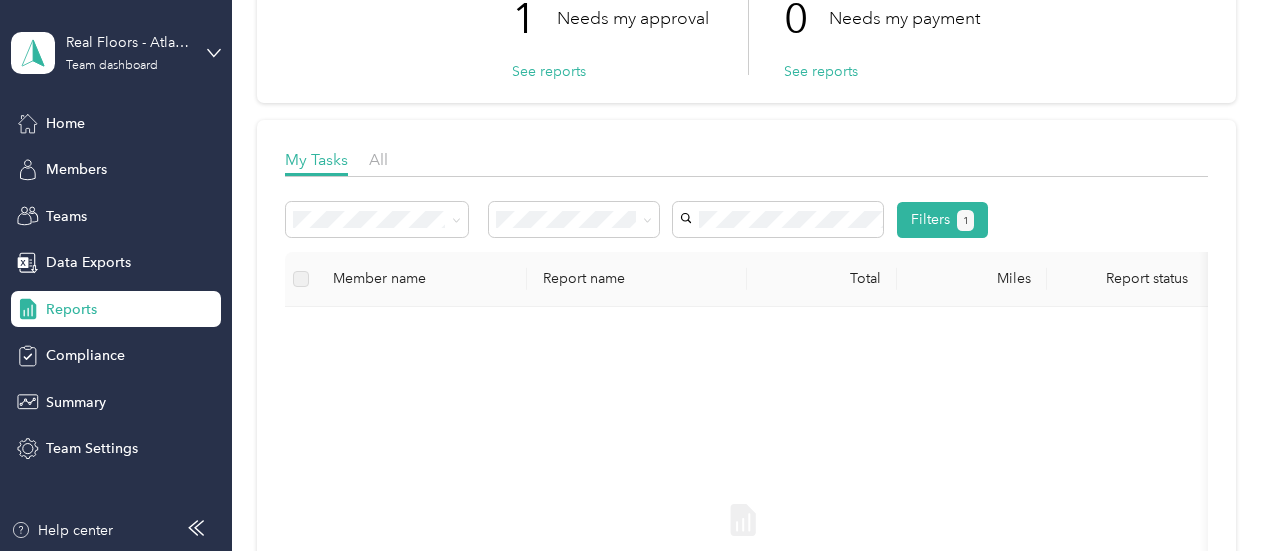 scroll, scrollTop: 100, scrollLeft: 0, axis: vertical 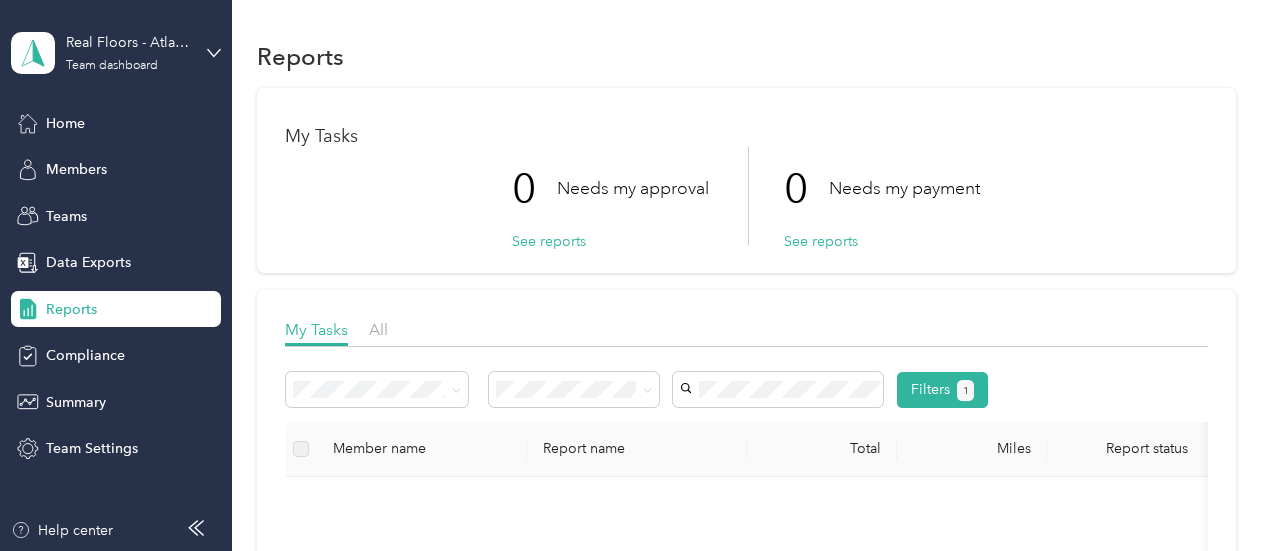 click on "[FIRST] [MIDDLE] [LAST]" at bounding box center [765, 281] 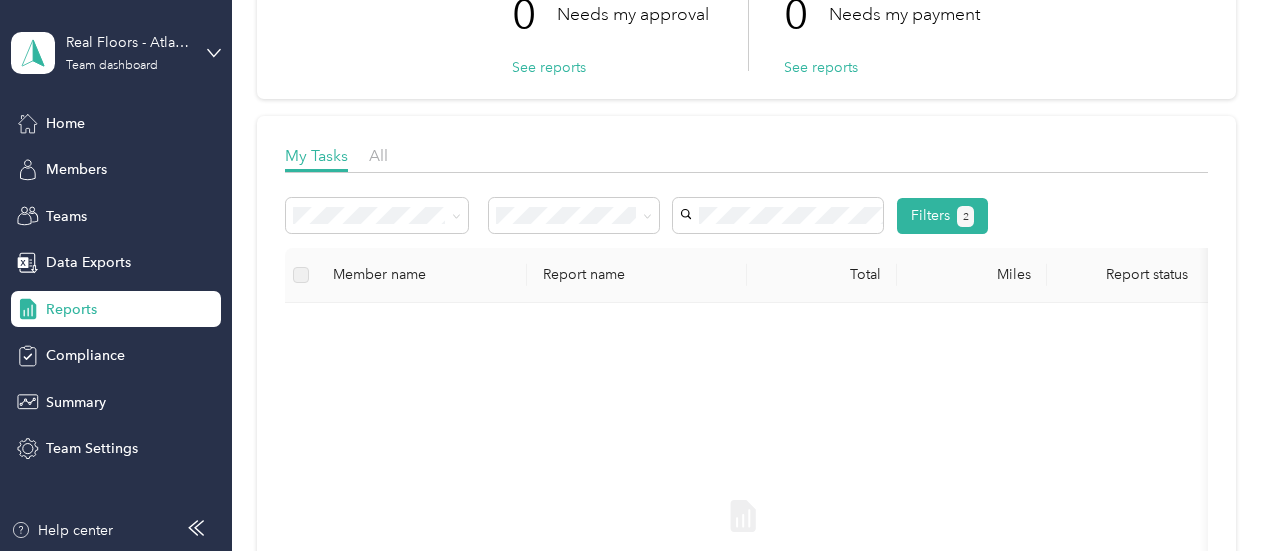 scroll, scrollTop: 200, scrollLeft: 0, axis: vertical 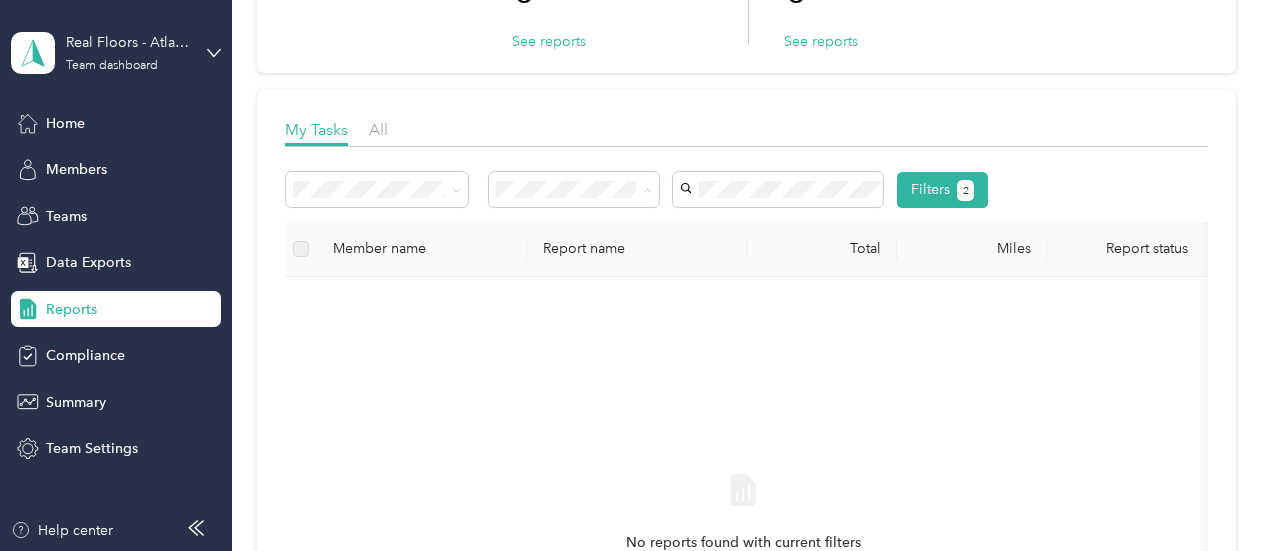 click on "All" at bounding box center [574, 225] 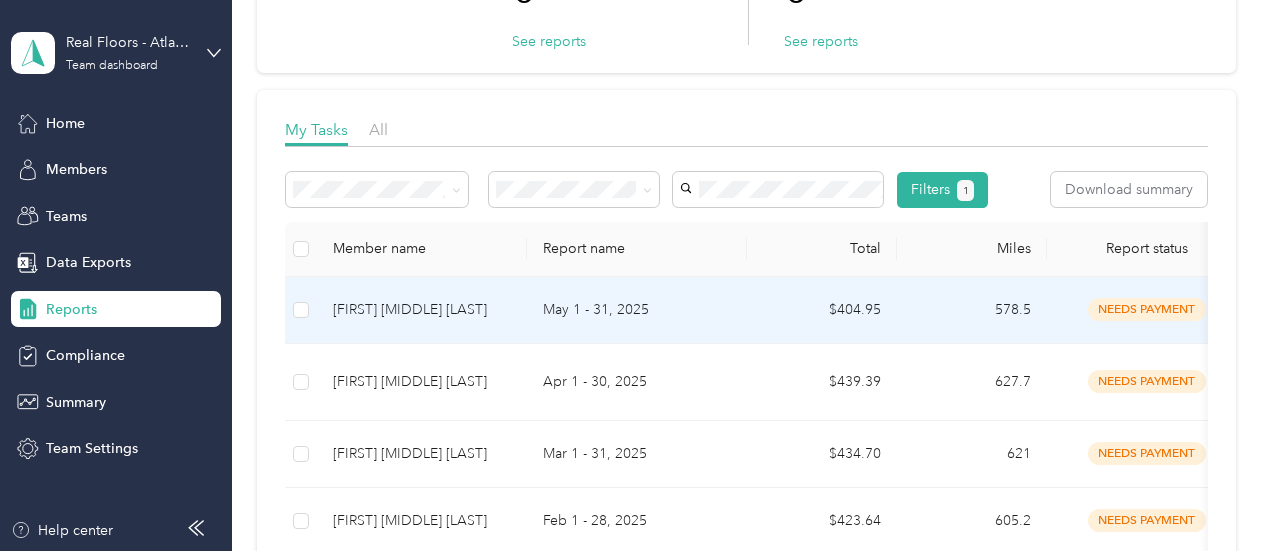 click on "May 1 - 31, 2025" at bounding box center (637, 310) 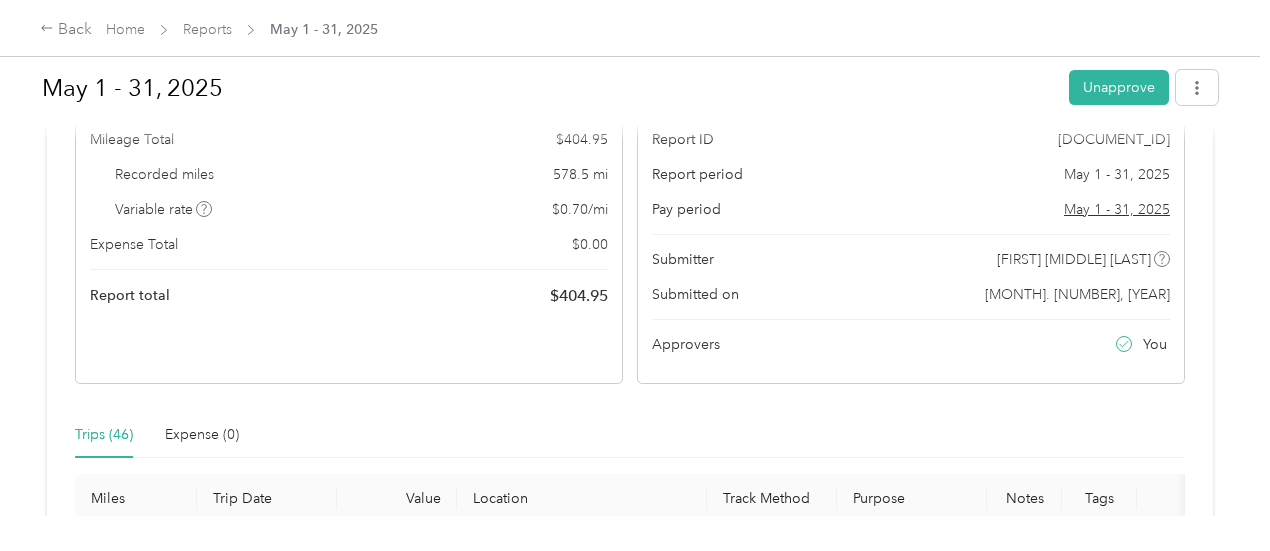 scroll, scrollTop: 0, scrollLeft: 0, axis: both 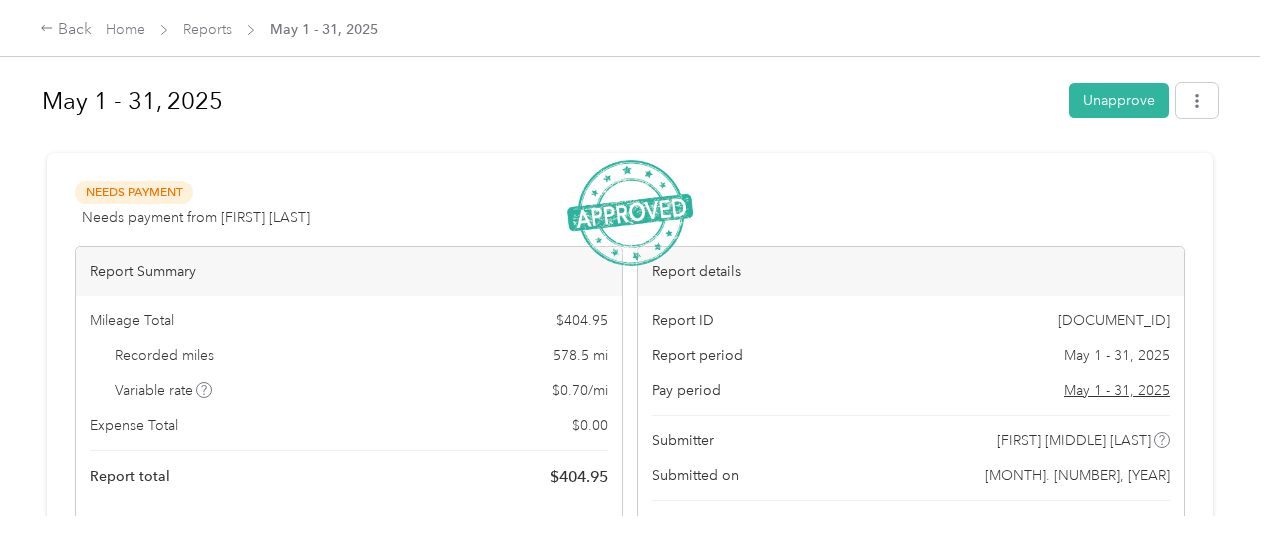 click on "Needs Payment Needs payment from [FIRST] [LAST] View  activity & comments" at bounding box center [630, 205] 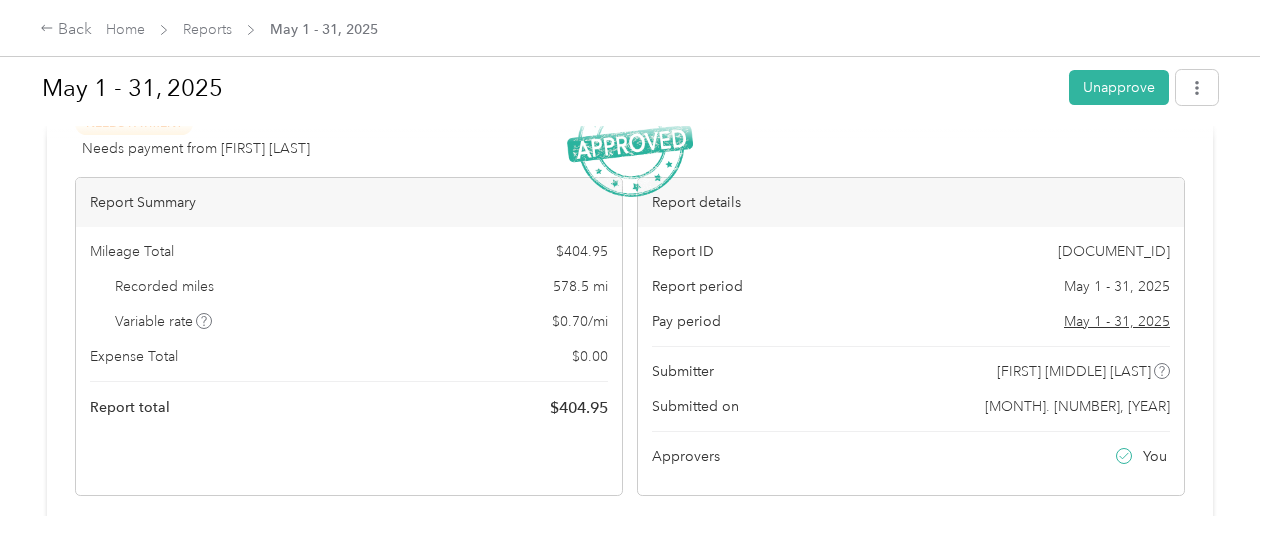 scroll, scrollTop: 0, scrollLeft: 0, axis: both 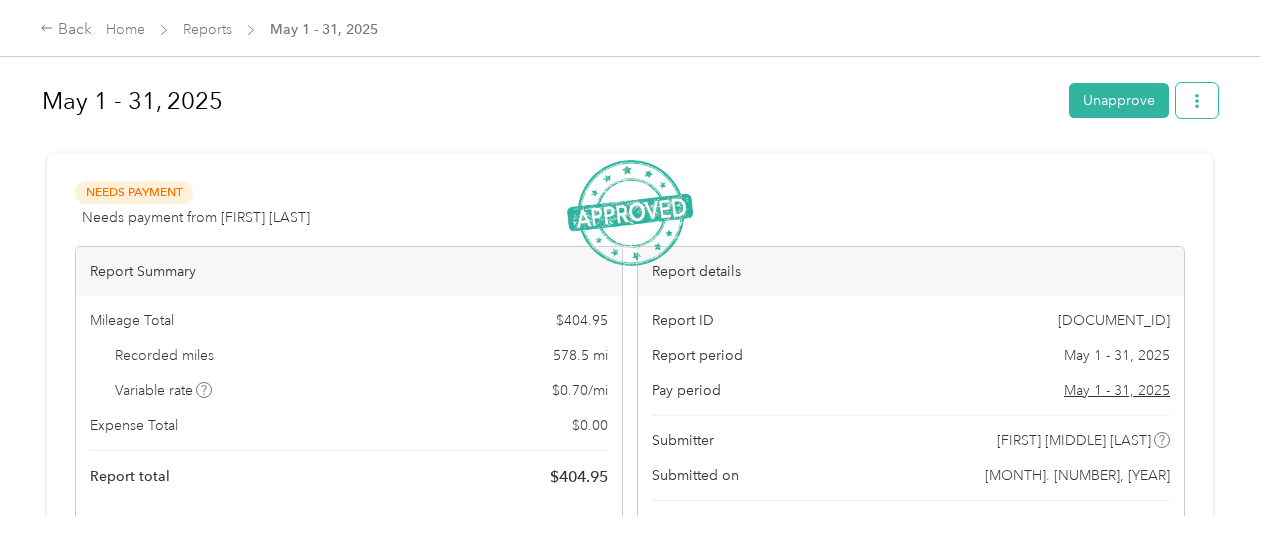 click 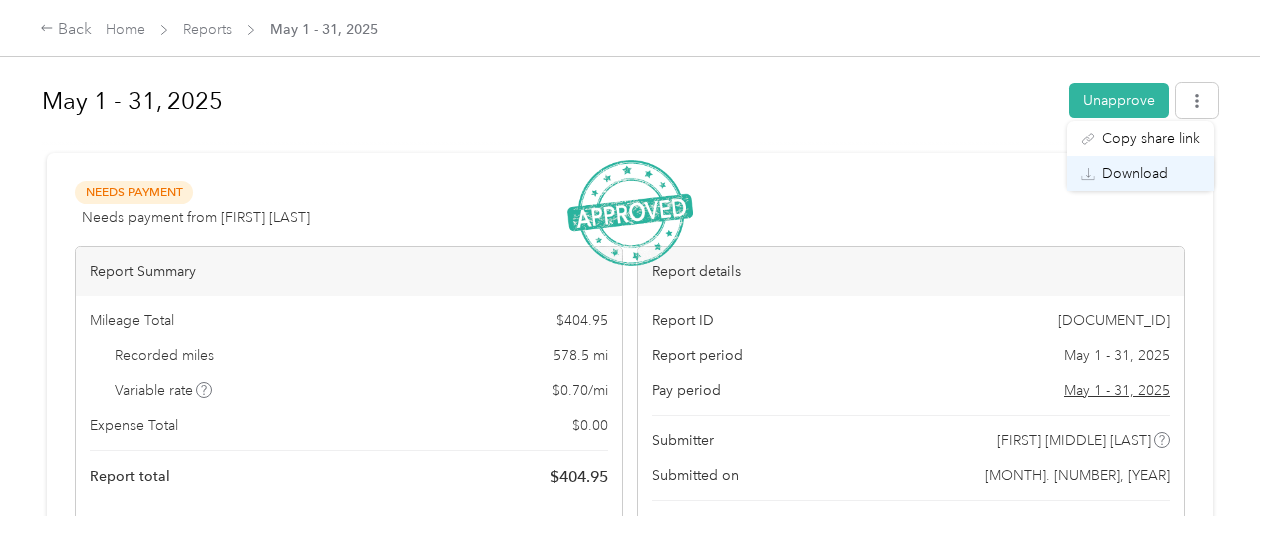 click on "Download" at bounding box center (1135, 173) 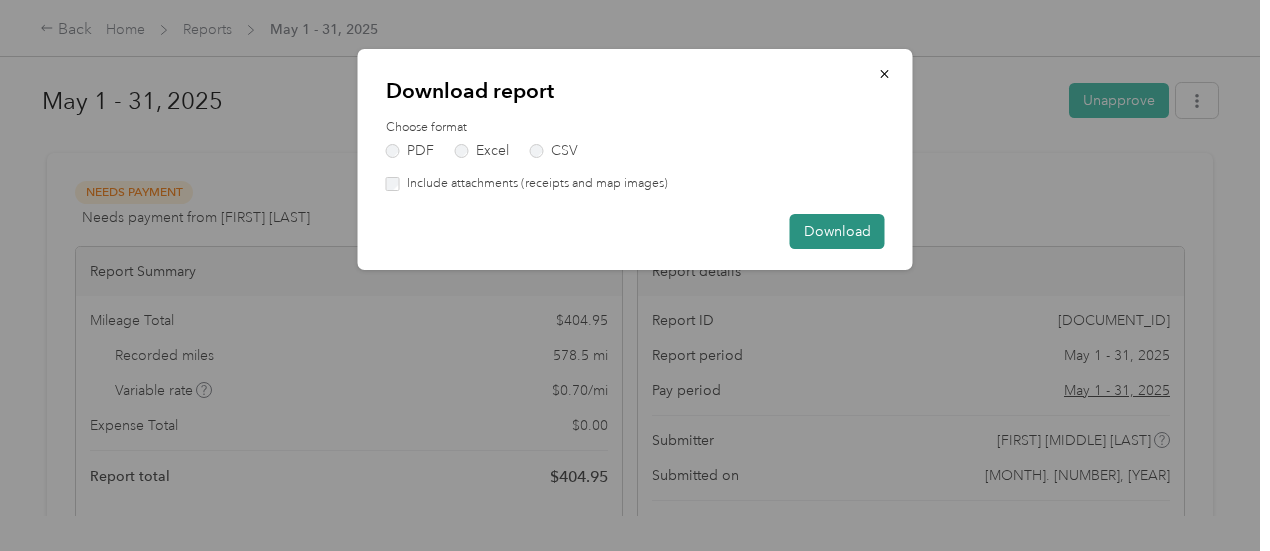 click on "Download" at bounding box center (837, 231) 